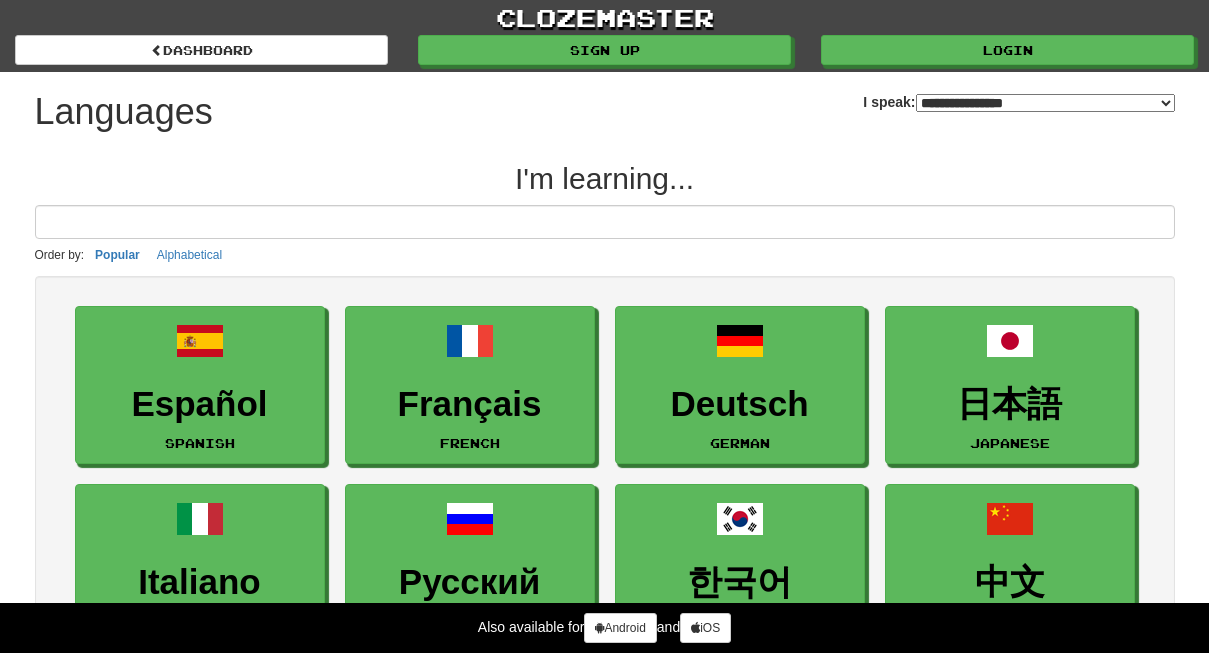 select on "*******" 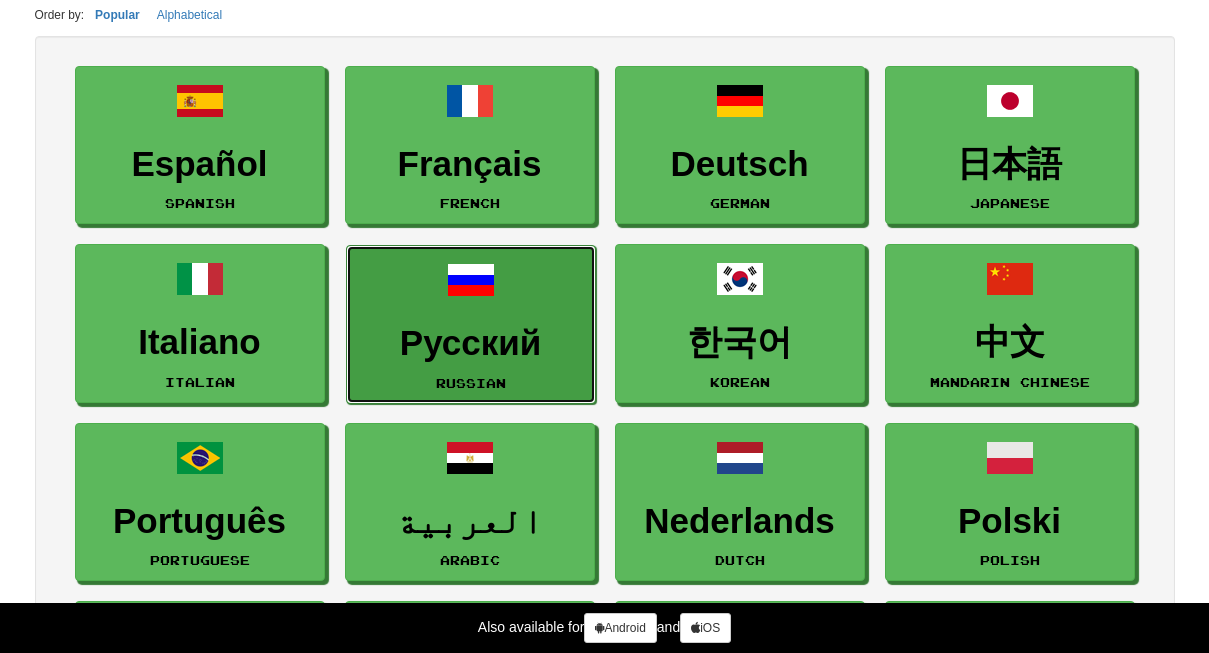 click at bounding box center [471, 280] 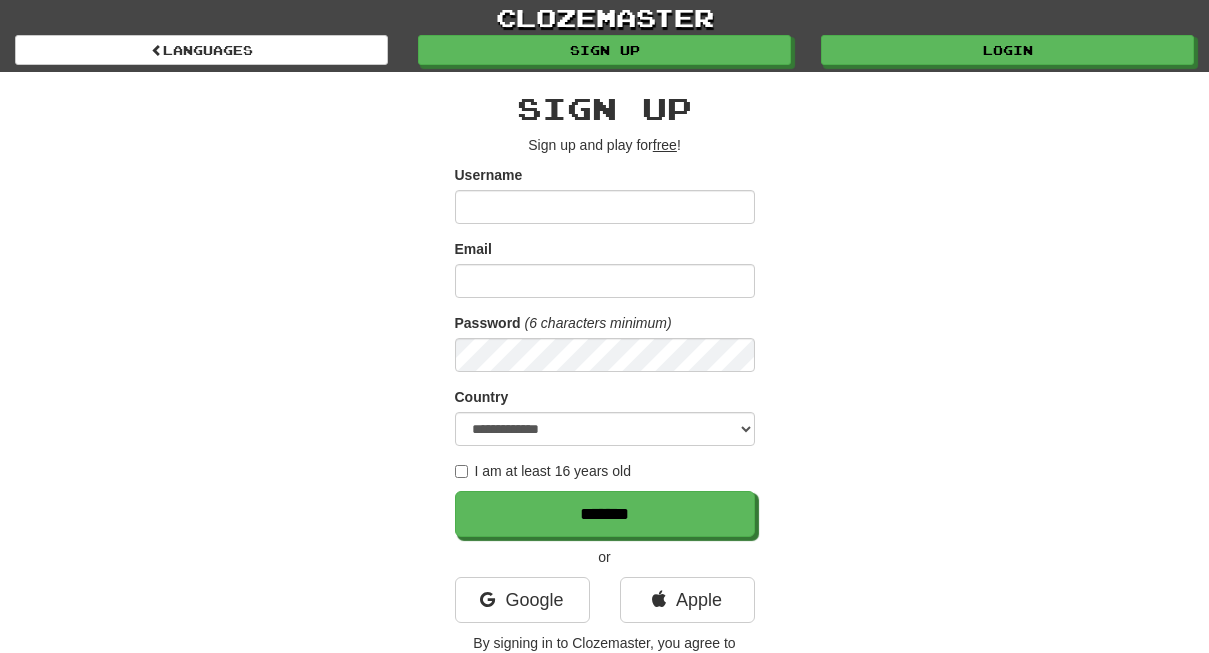scroll, scrollTop: 0, scrollLeft: 0, axis: both 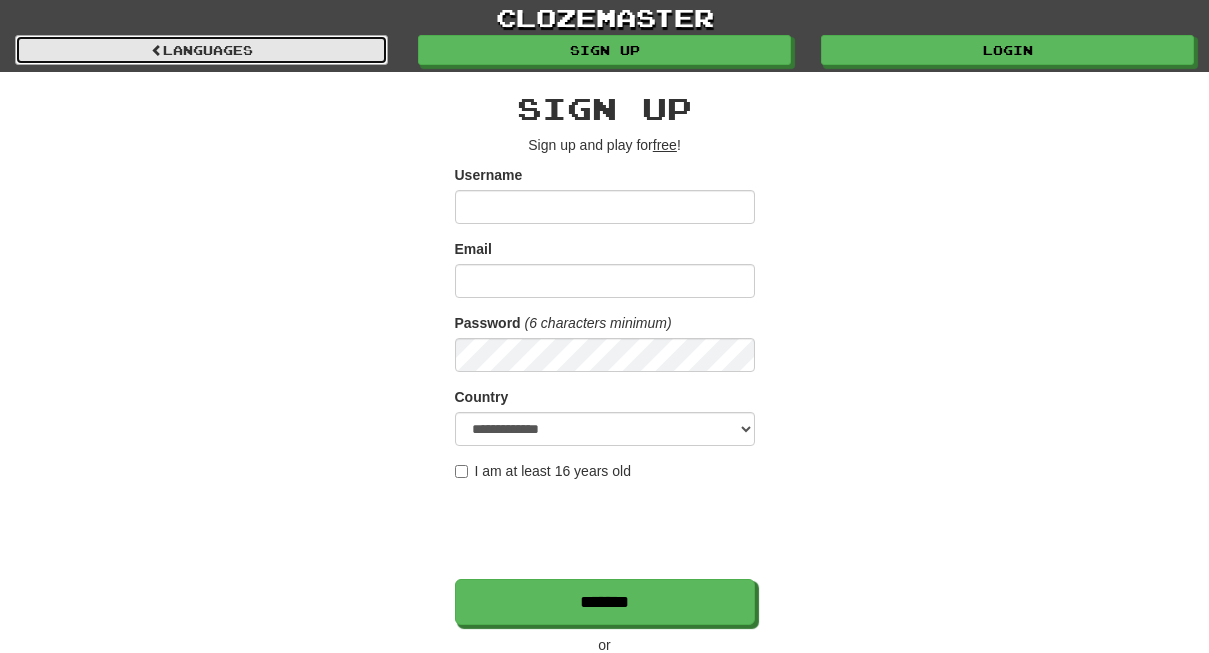 click on "Languages" at bounding box center [201, 50] 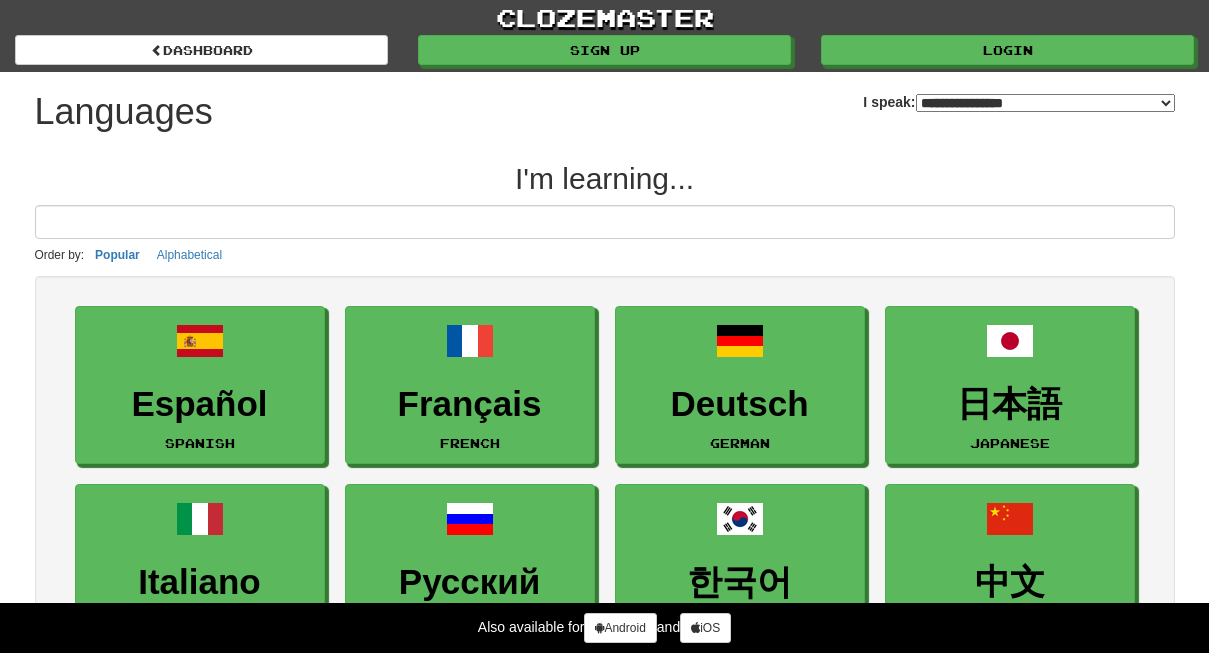 select on "*******" 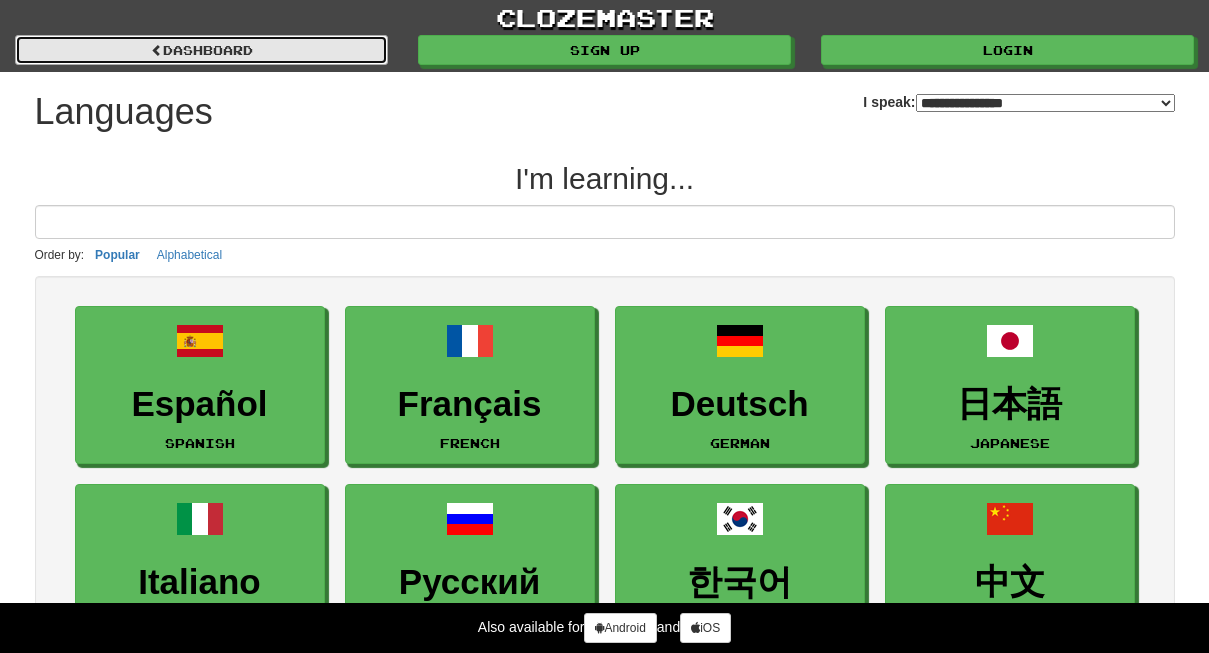 click on "dashboard" at bounding box center (201, 50) 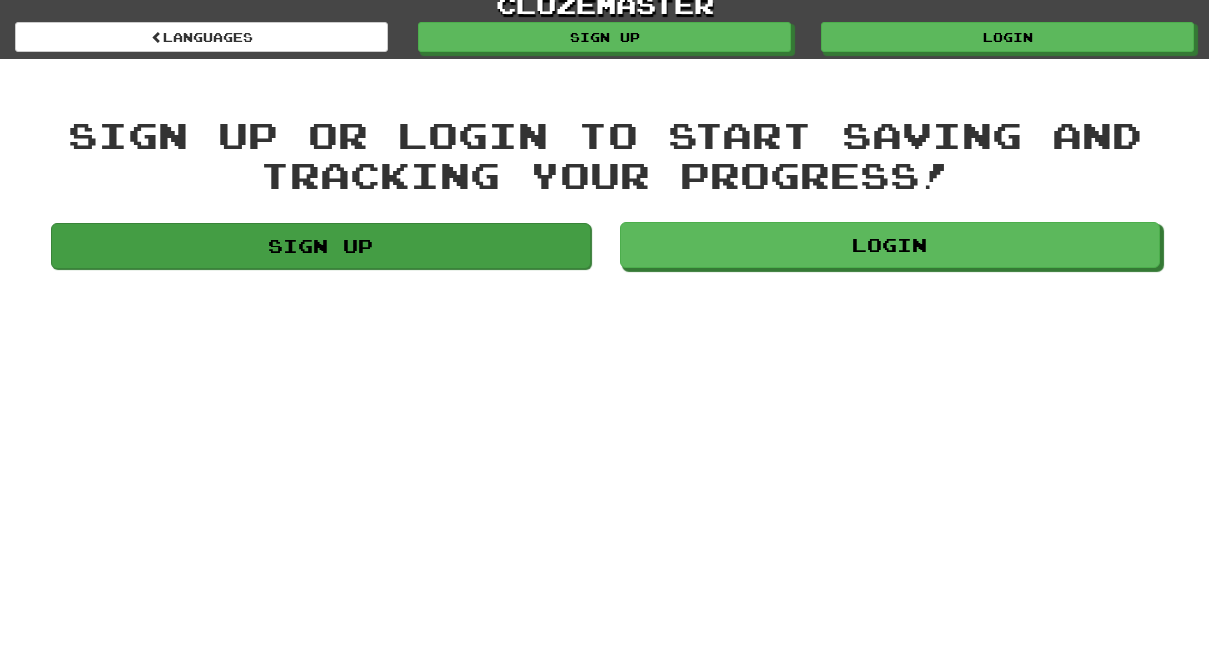 scroll, scrollTop: 0, scrollLeft: 0, axis: both 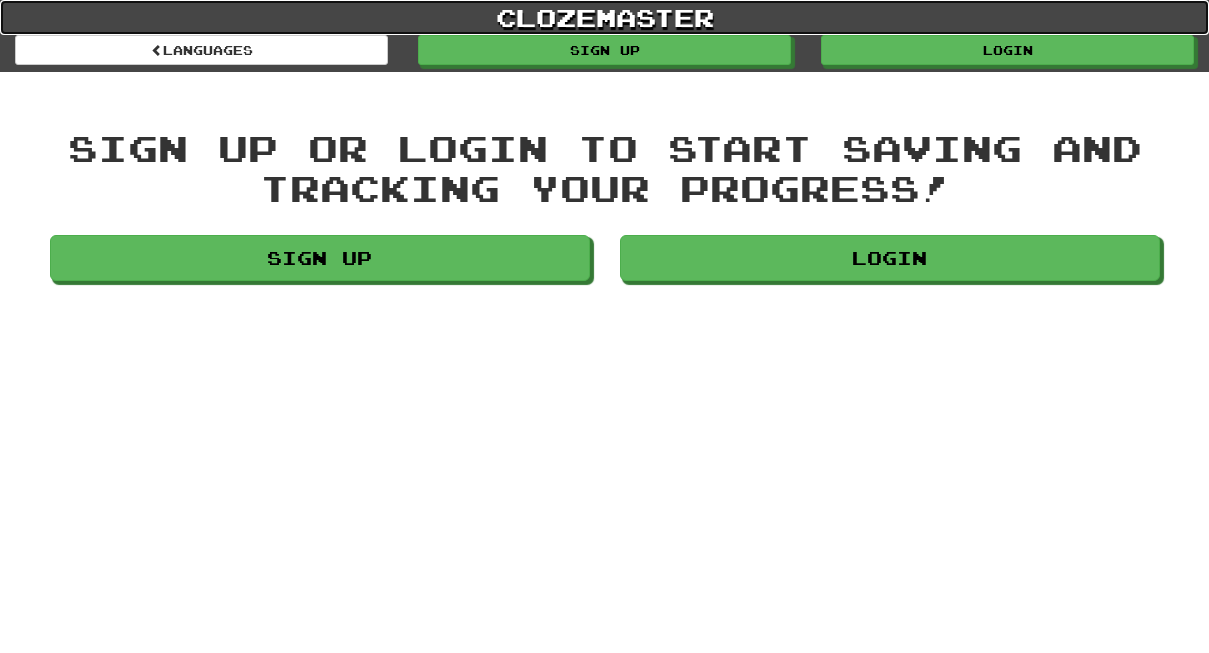 click on "clozemaster" at bounding box center [604, 17] 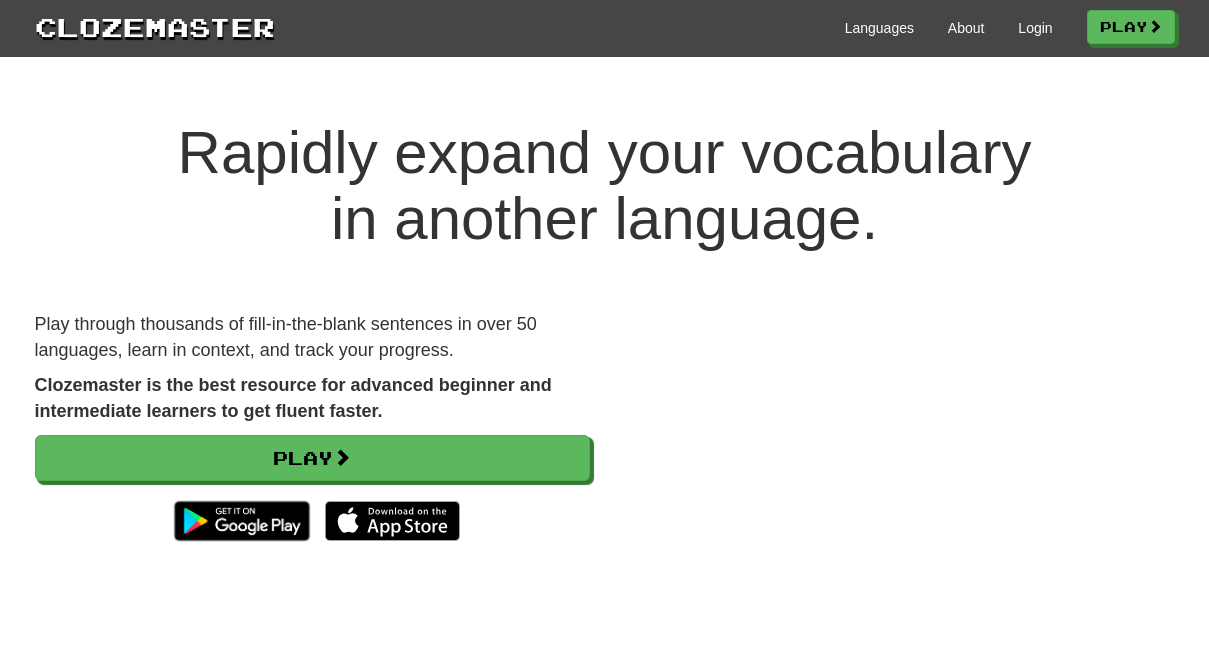 scroll, scrollTop: 0, scrollLeft: 0, axis: both 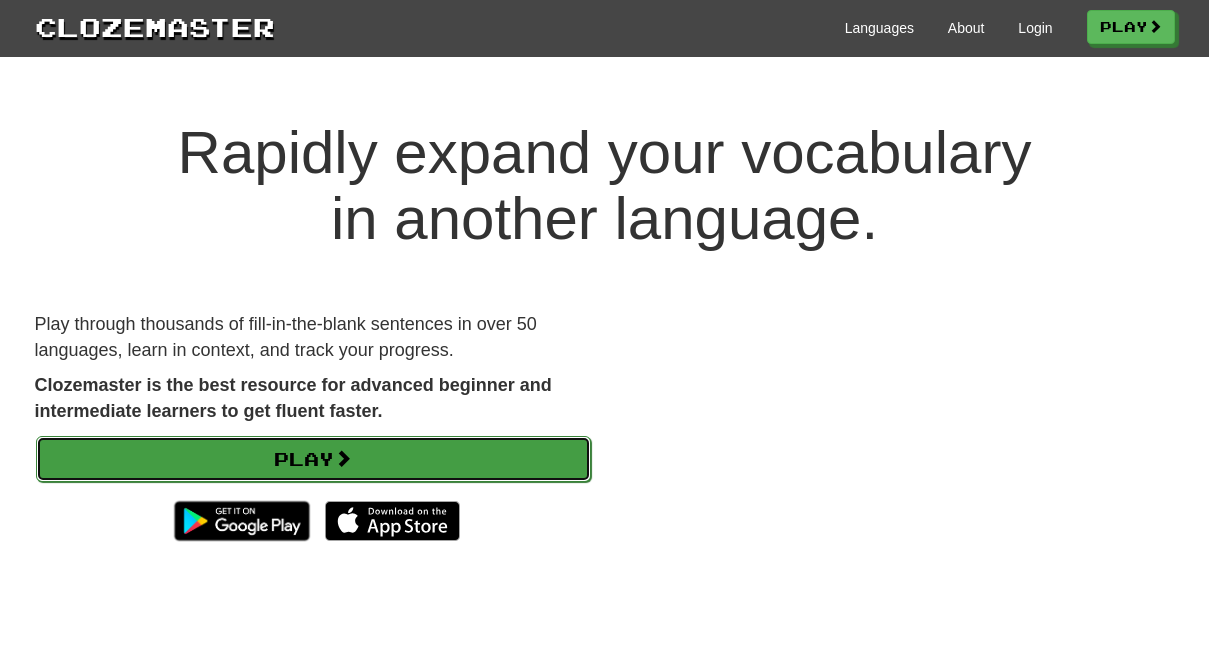 click on "Play" at bounding box center [313, 459] 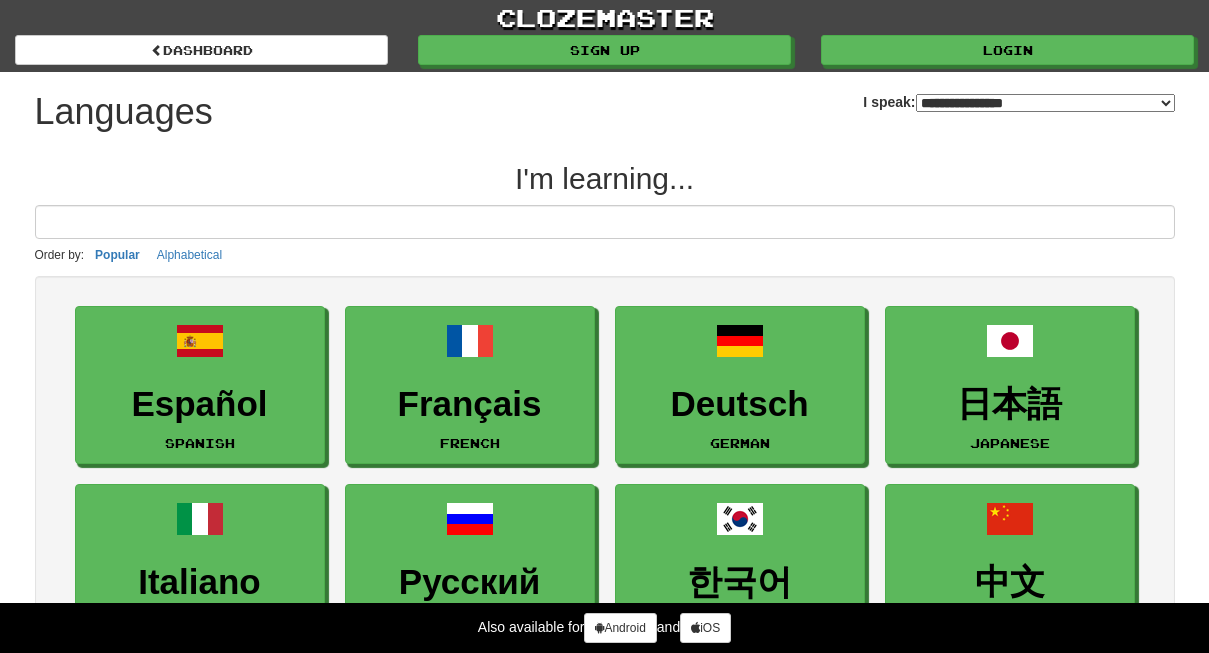 select on "*******" 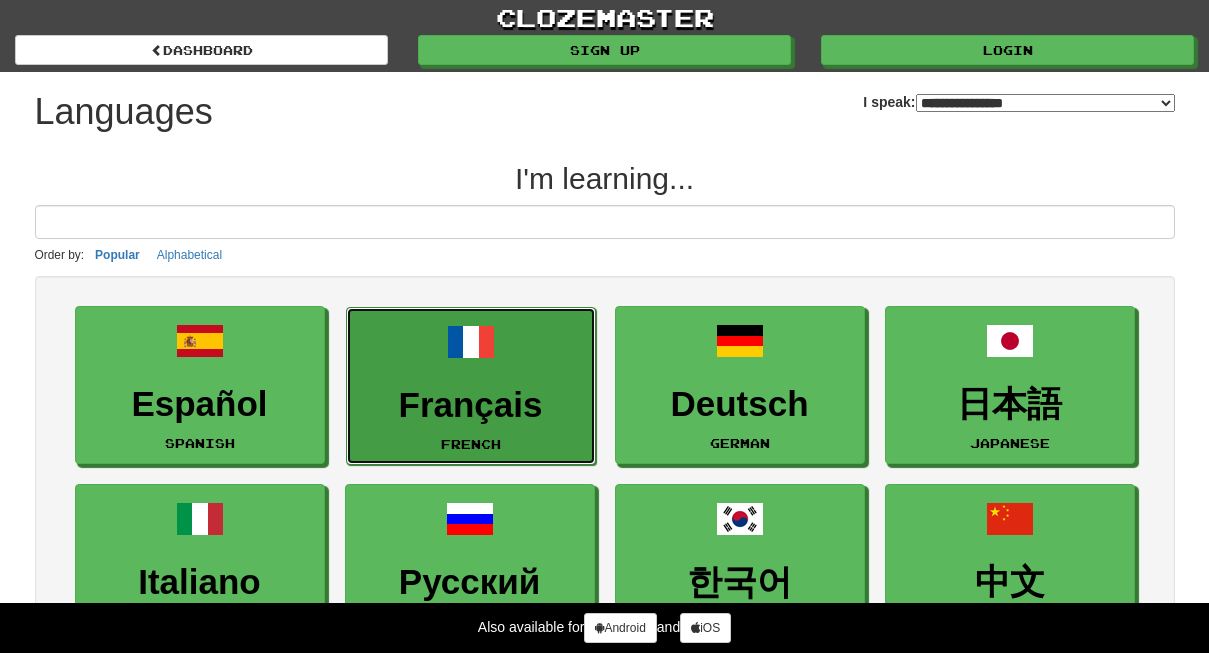 click on "Français French" at bounding box center (471, 386) 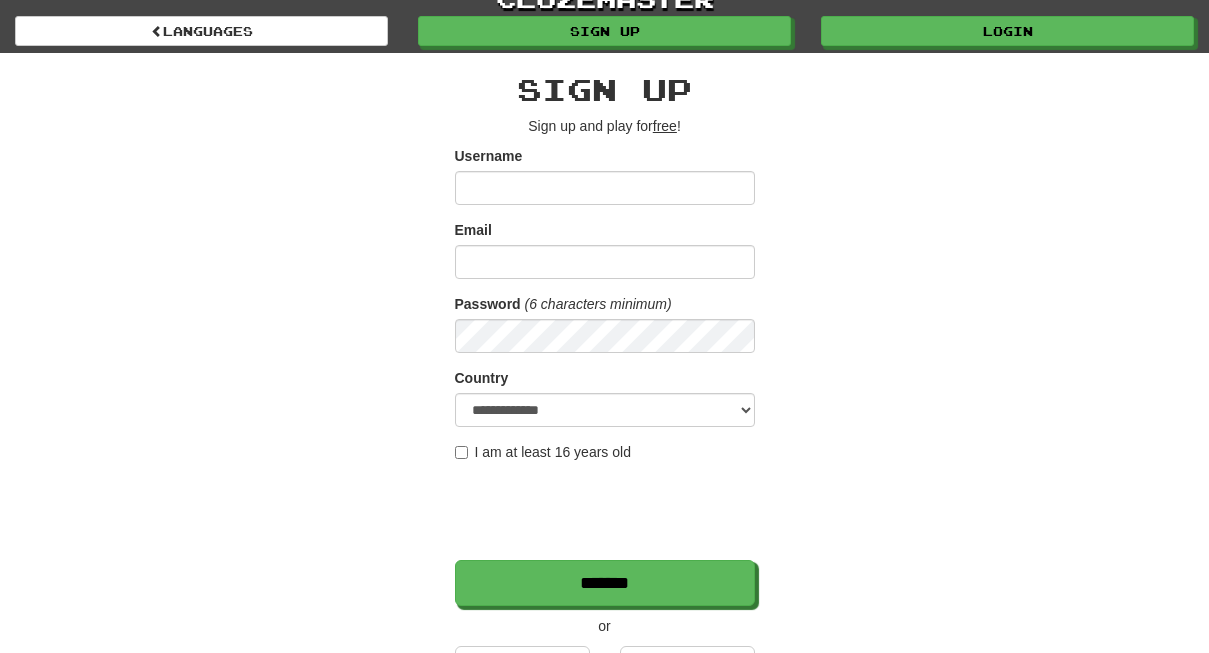scroll, scrollTop: 0, scrollLeft: 0, axis: both 